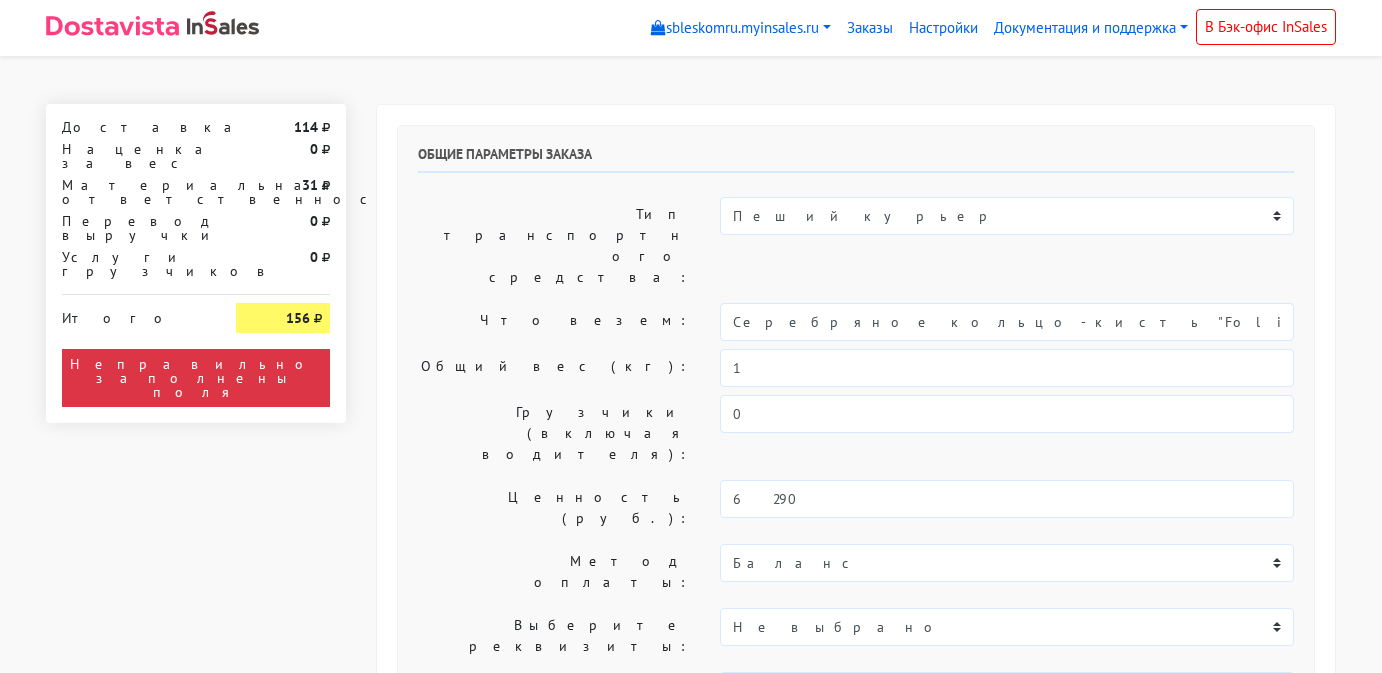 select on "11:00" 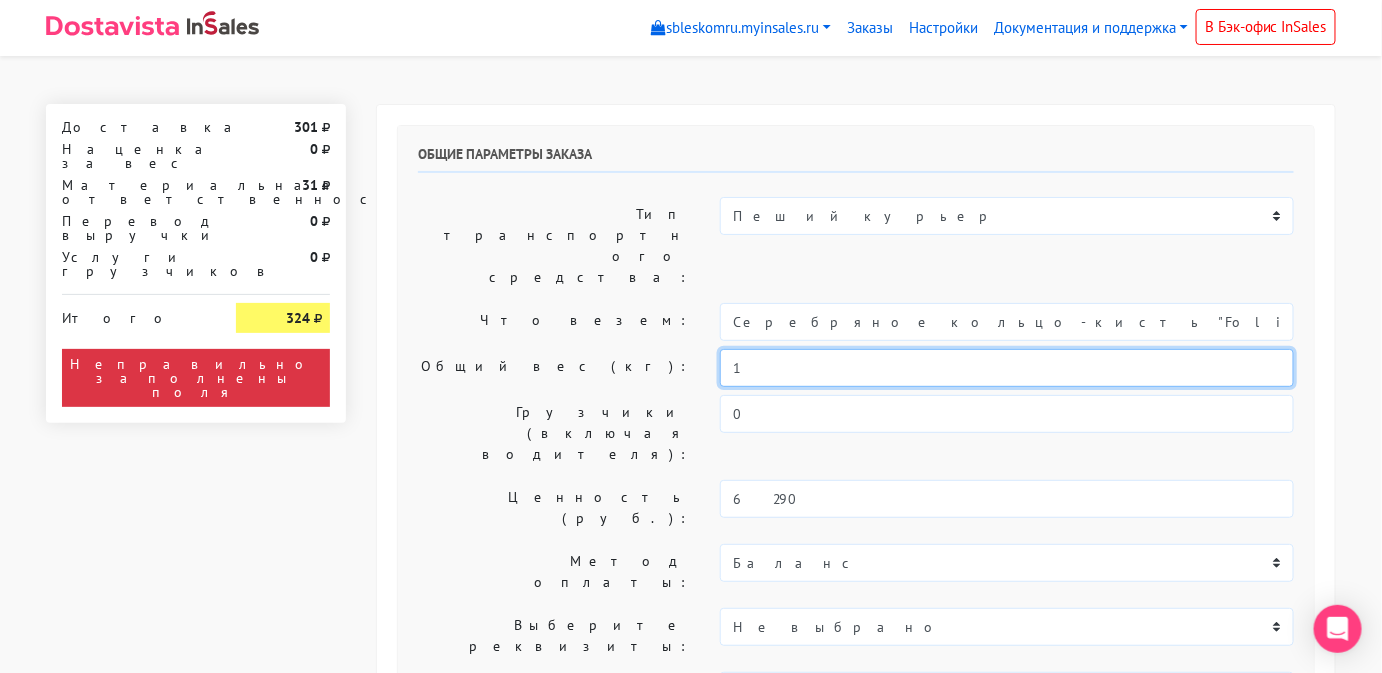 click on "1" at bounding box center (1007, 368) 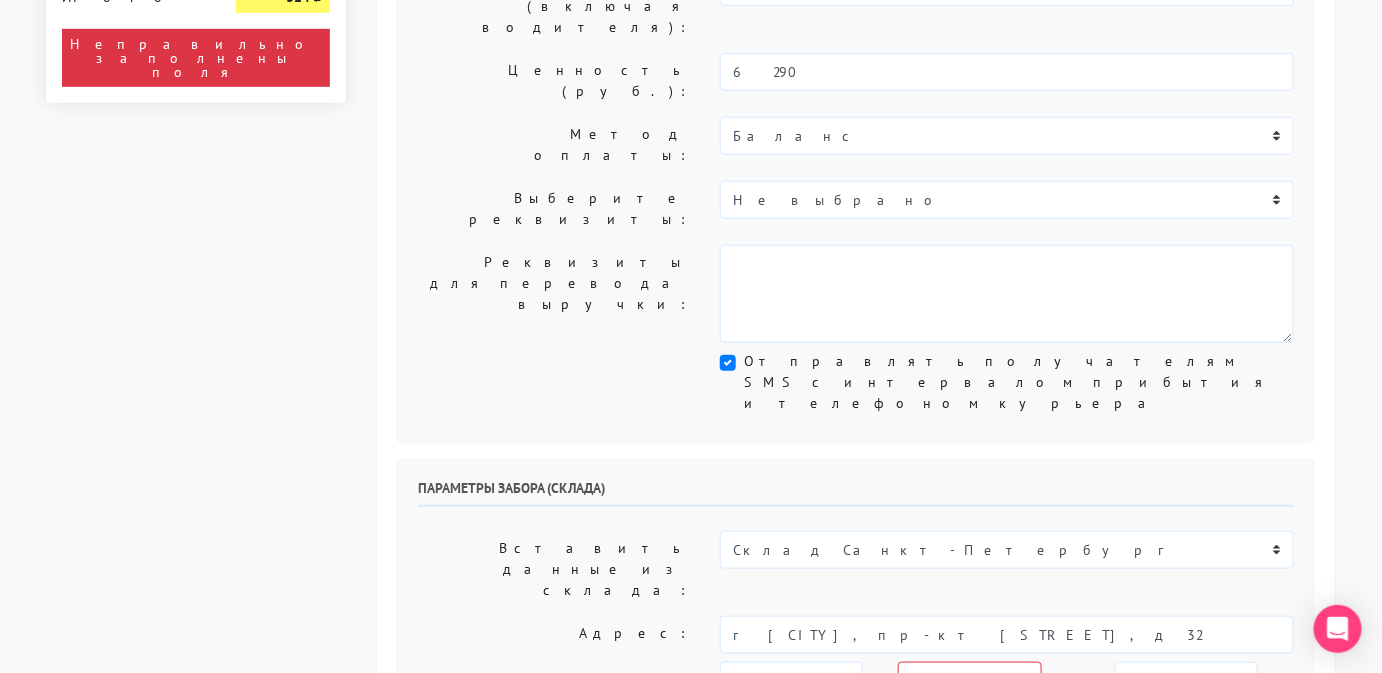 scroll, scrollTop: 402, scrollLeft: 0, axis: vertical 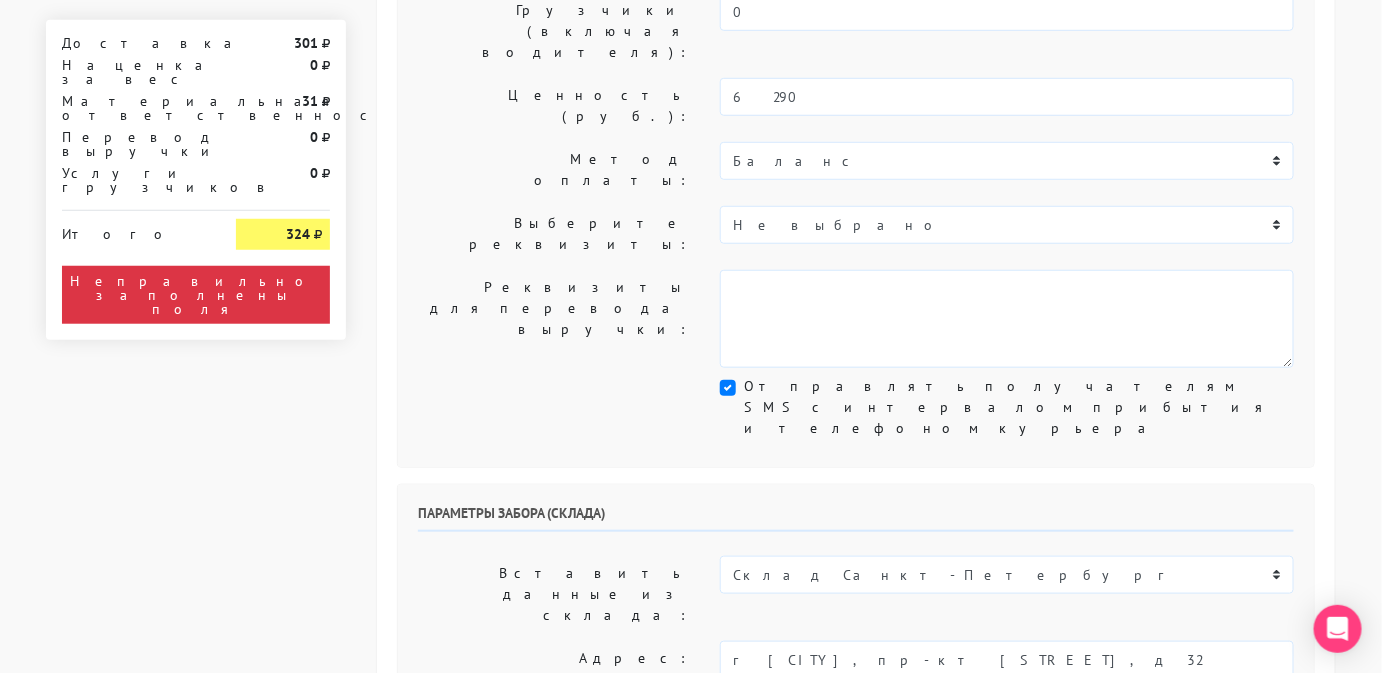 type on "0.5" 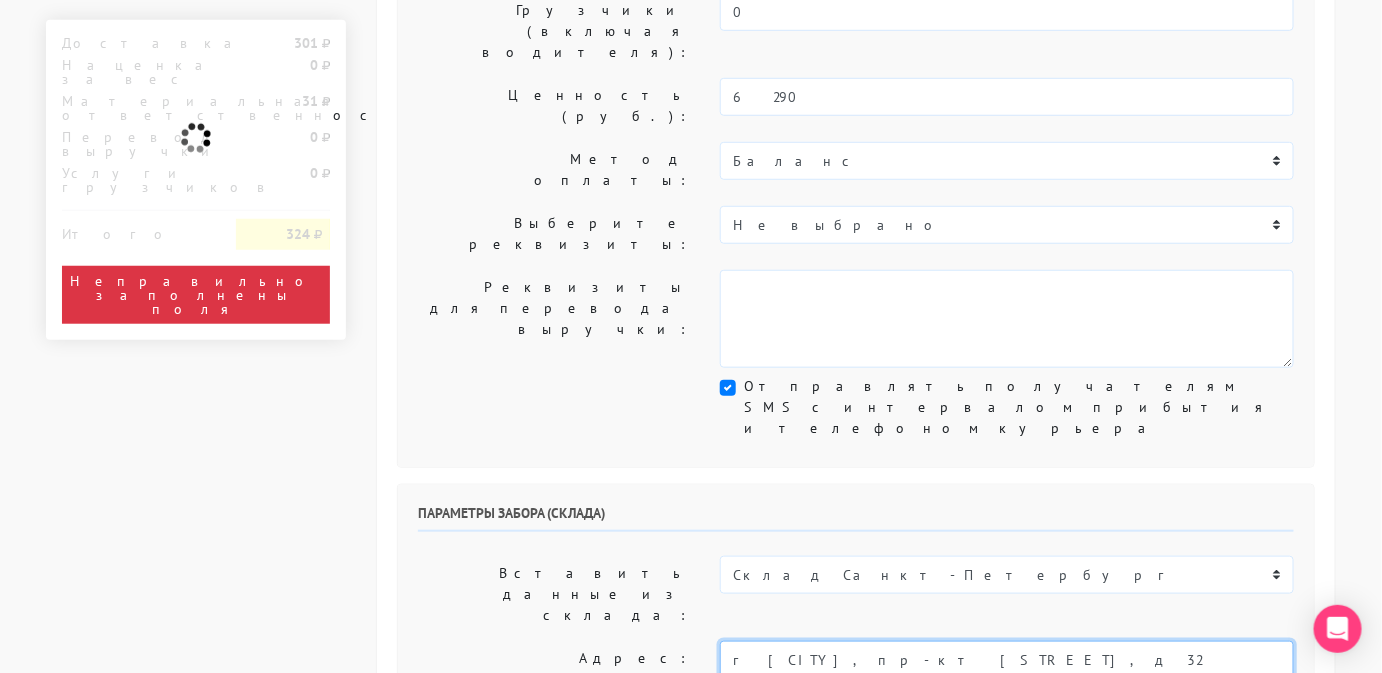 click on "г [CITY], пр-кт [STREET], д 32" at bounding box center [1007, 660] 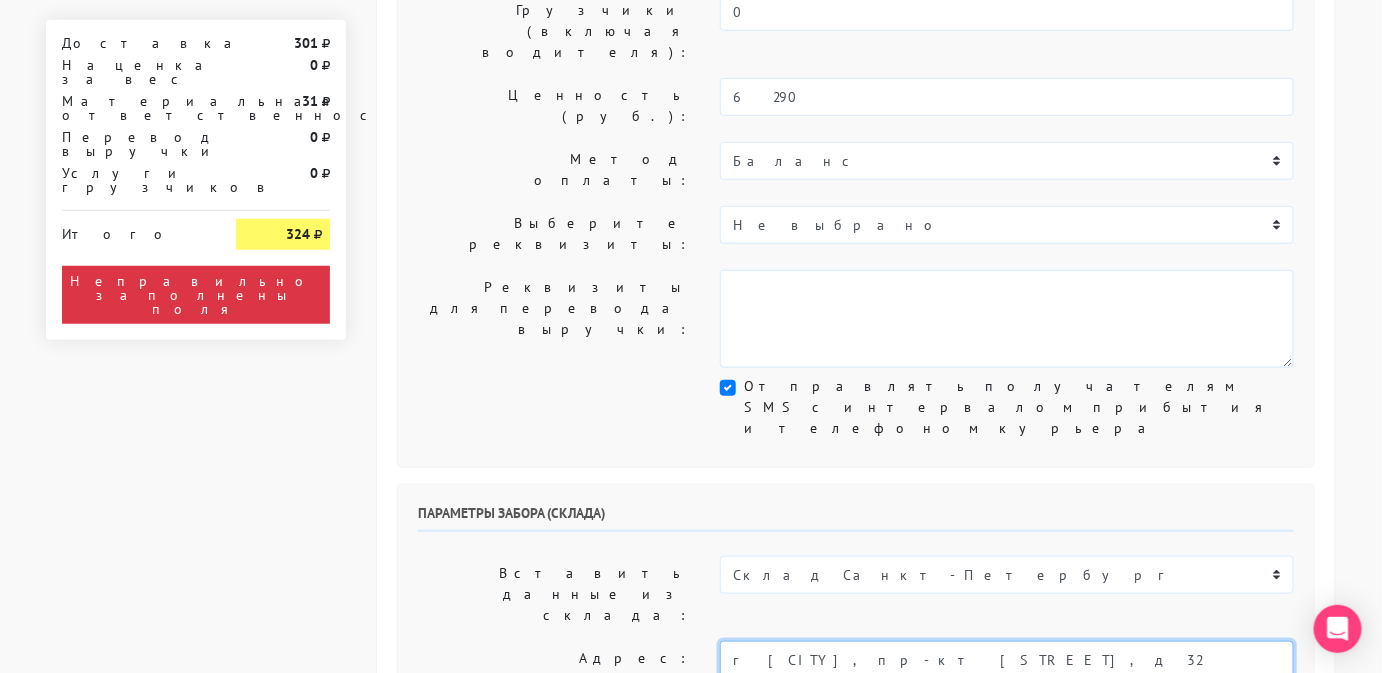 click on "[CITY], [STREET], 32 / [STREET], 1" at bounding box center (1007, 693) 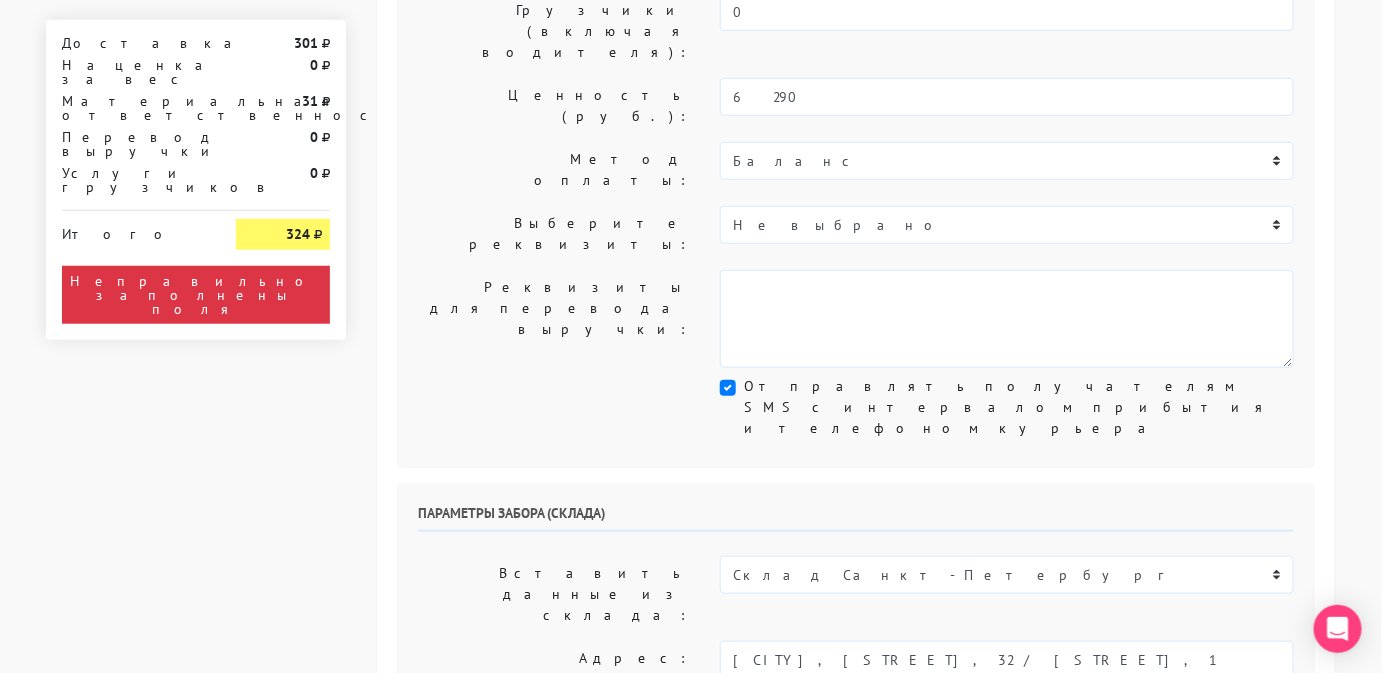 click on "сегодня
завтра
06.08.2025
07.08.2025
08.08.2025
09.08.2025
10.08.2025
11.08.2025
12.08.2025" at bounding box center [791, 706] 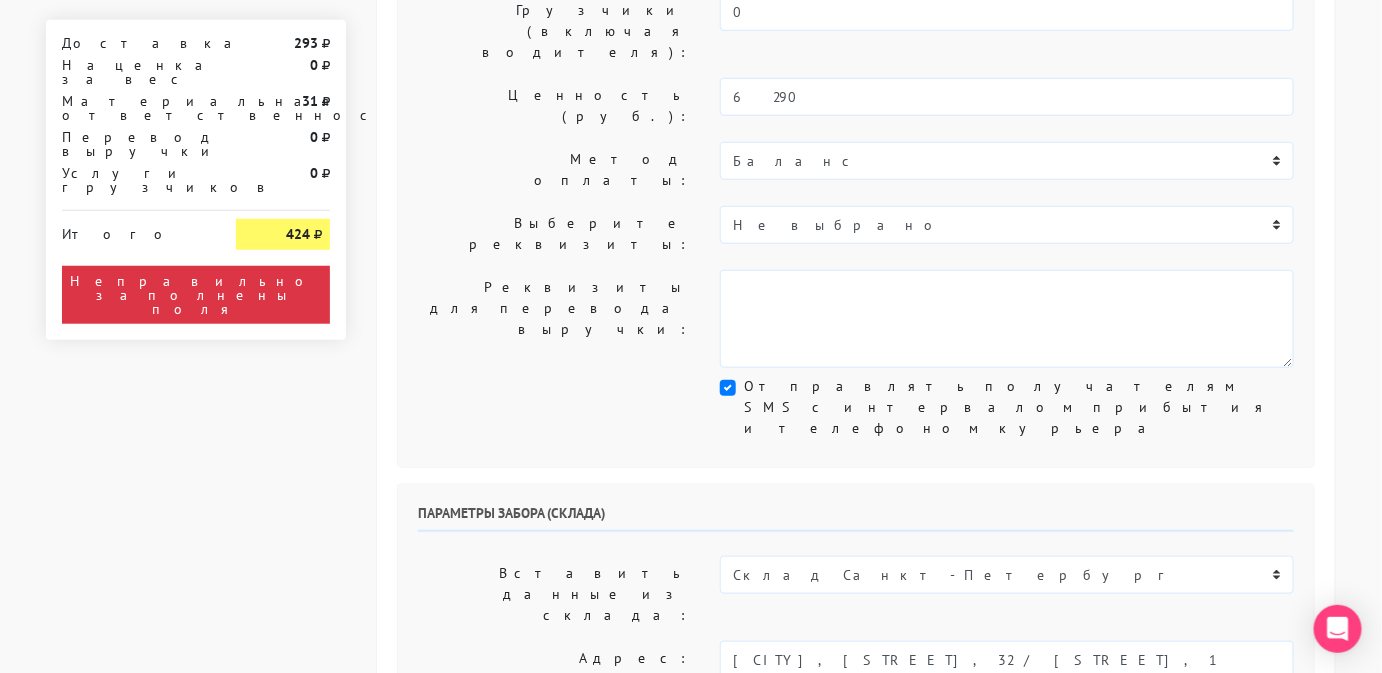click on "00:00
00:30
01:00
01:30
02:00
02:30
03:00
03:30
04:00 04:30 05:00 05:30 06:00 06:30 07:00 07:30 08:00" at bounding box center [1186, 706] 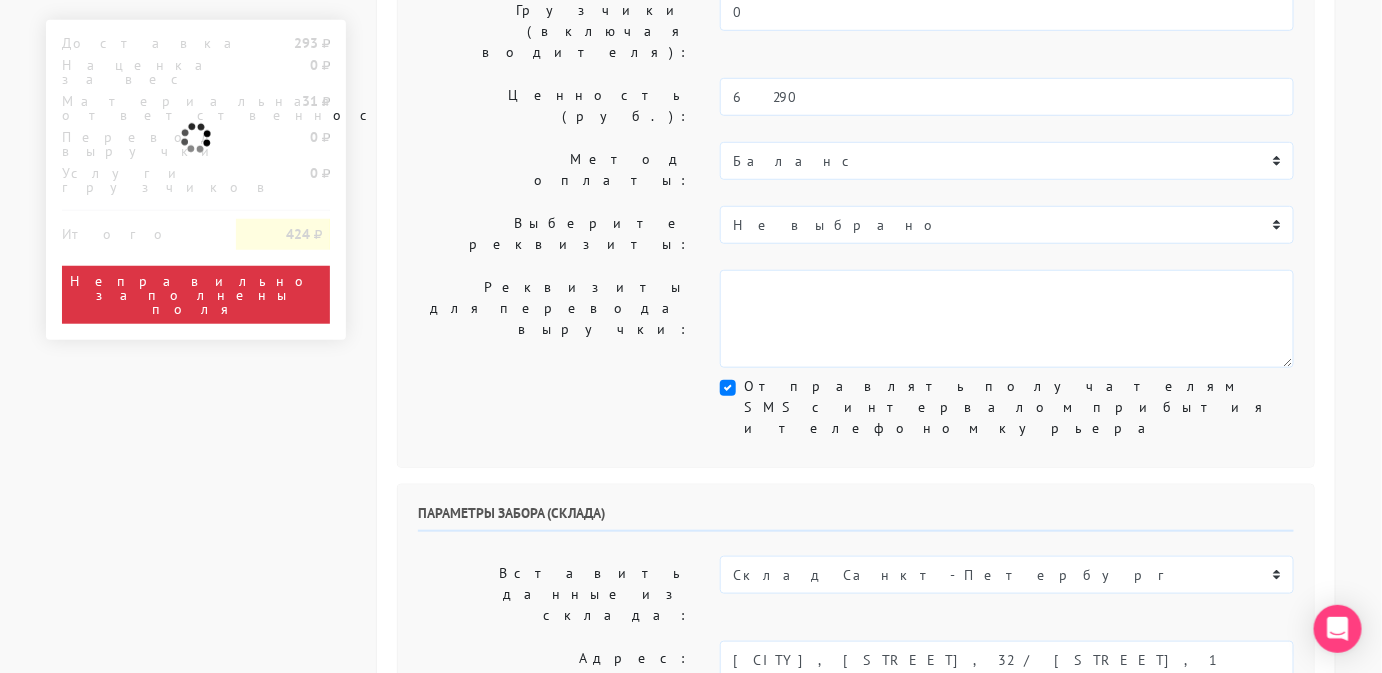 click on "[PHONE]" at bounding box center [1152, 752] 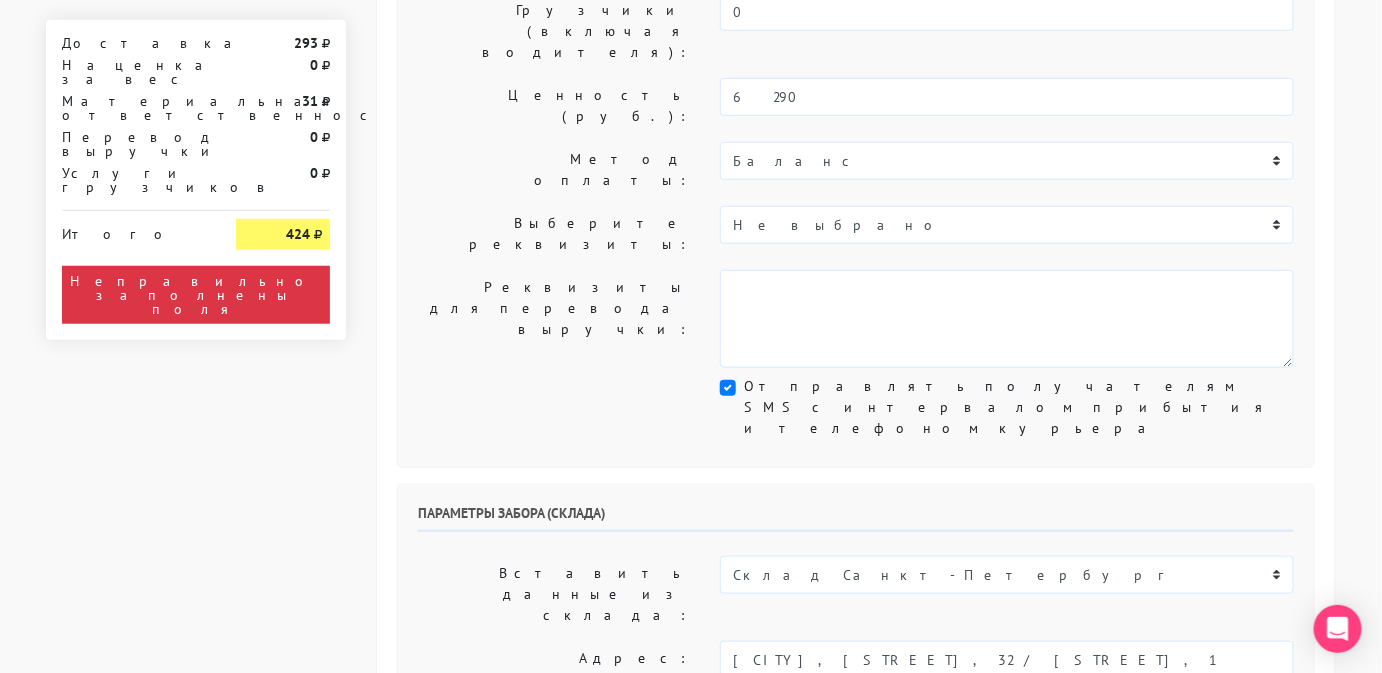 click on "[PHONE]" at bounding box center (1152, 752) 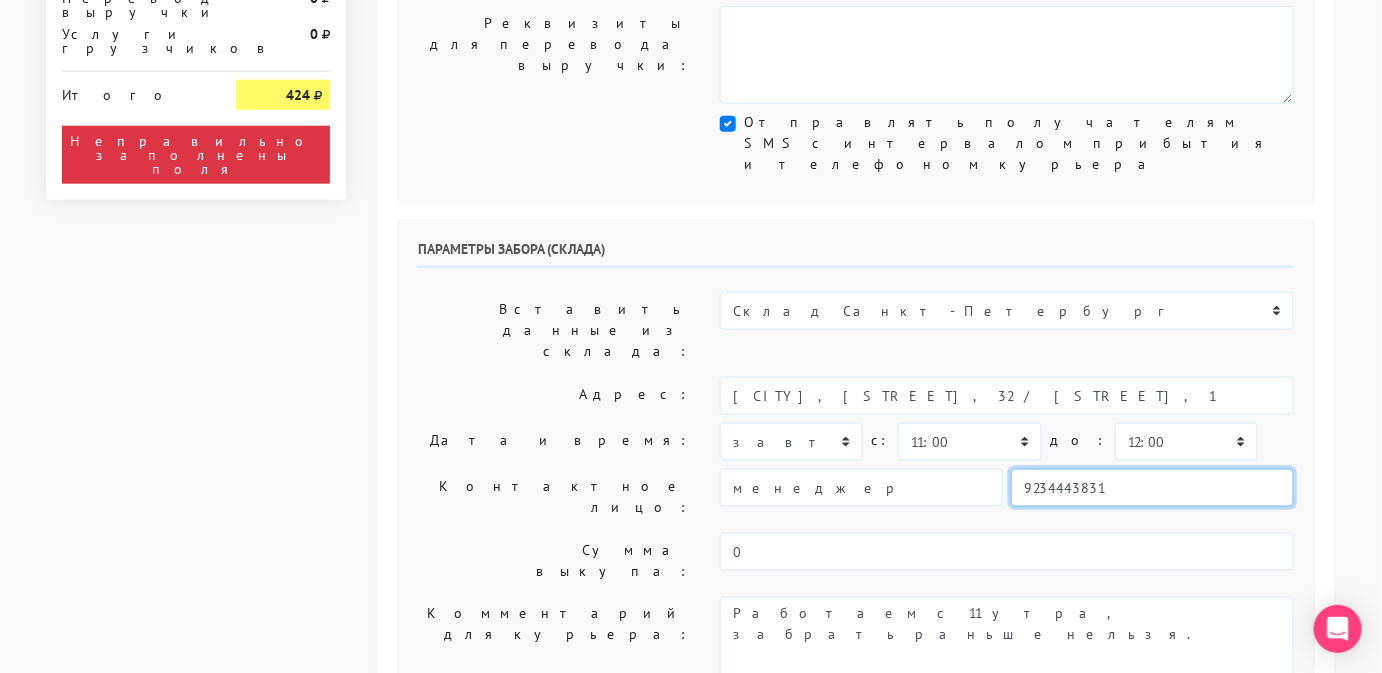 scroll, scrollTop: 667, scrollLeft: 0, axis: vertical 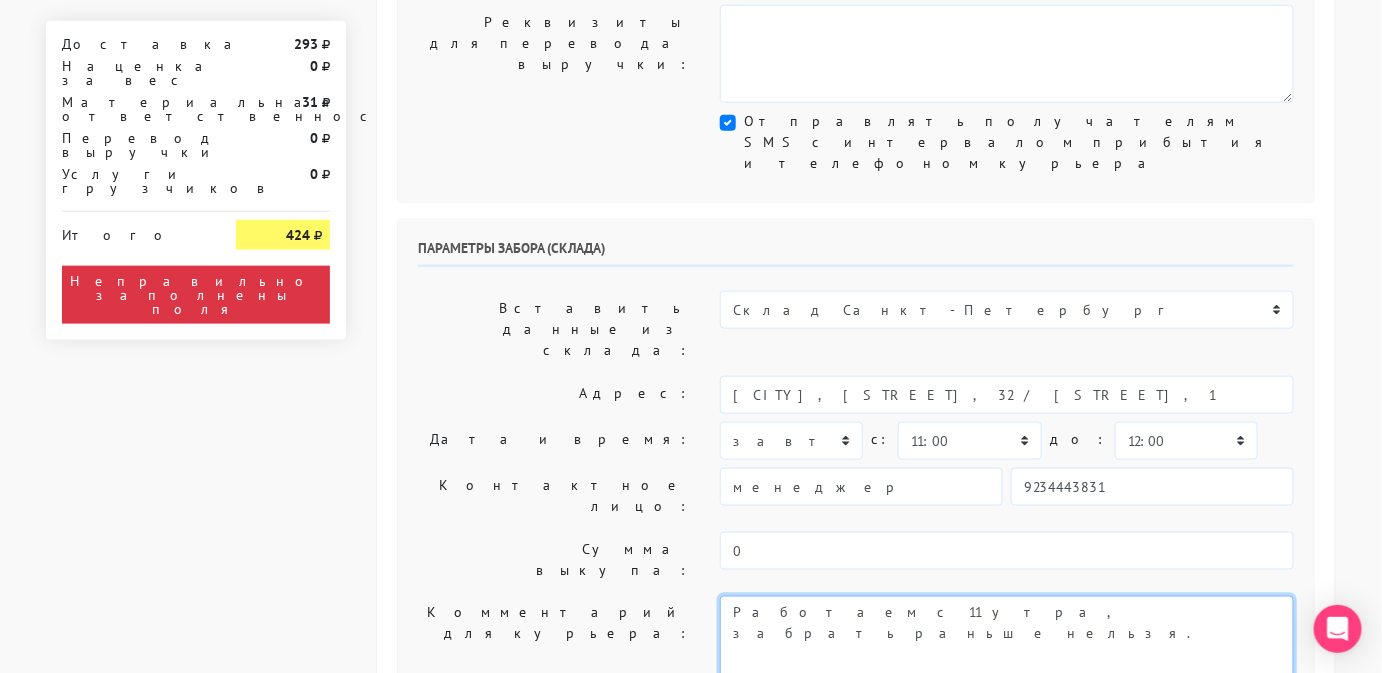 click on "Работаем с 11 утра, забрать раньше нельзя." at bounding box center [1007, 645] 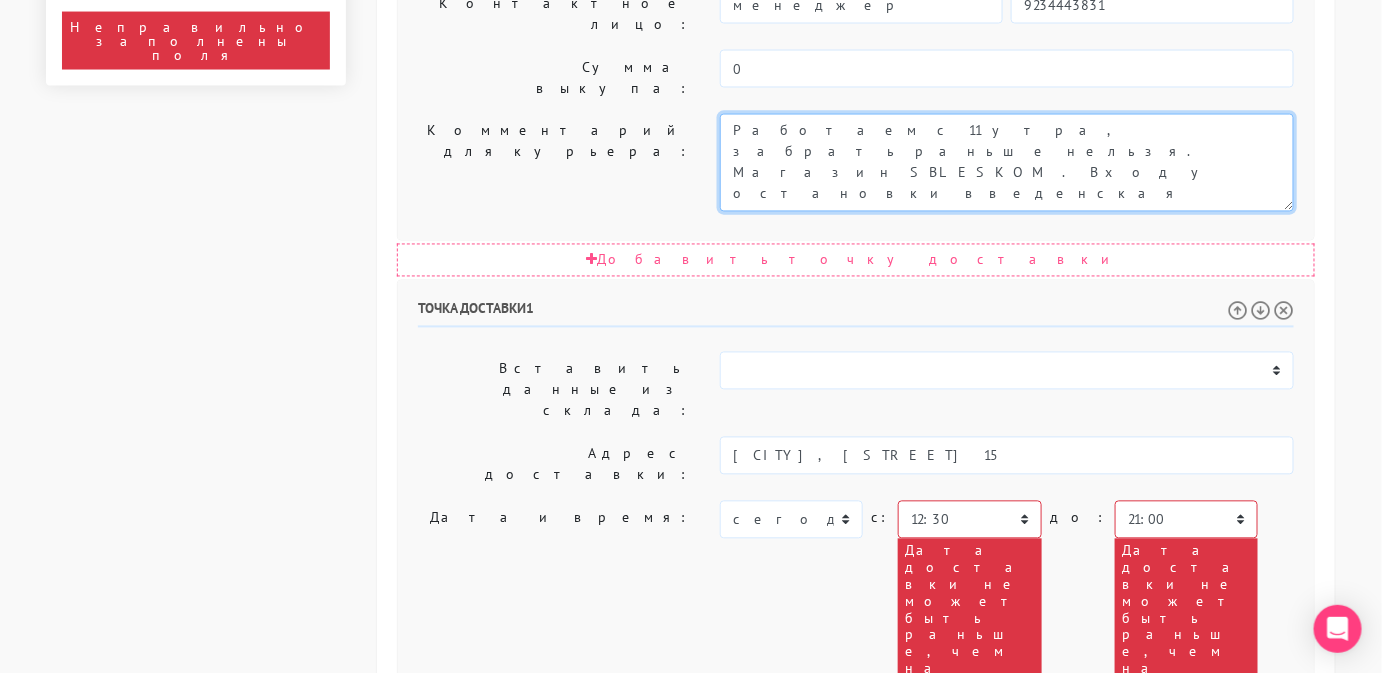 scroll, scrollTop: 1149, scrollLeft: 0, axis: vertical 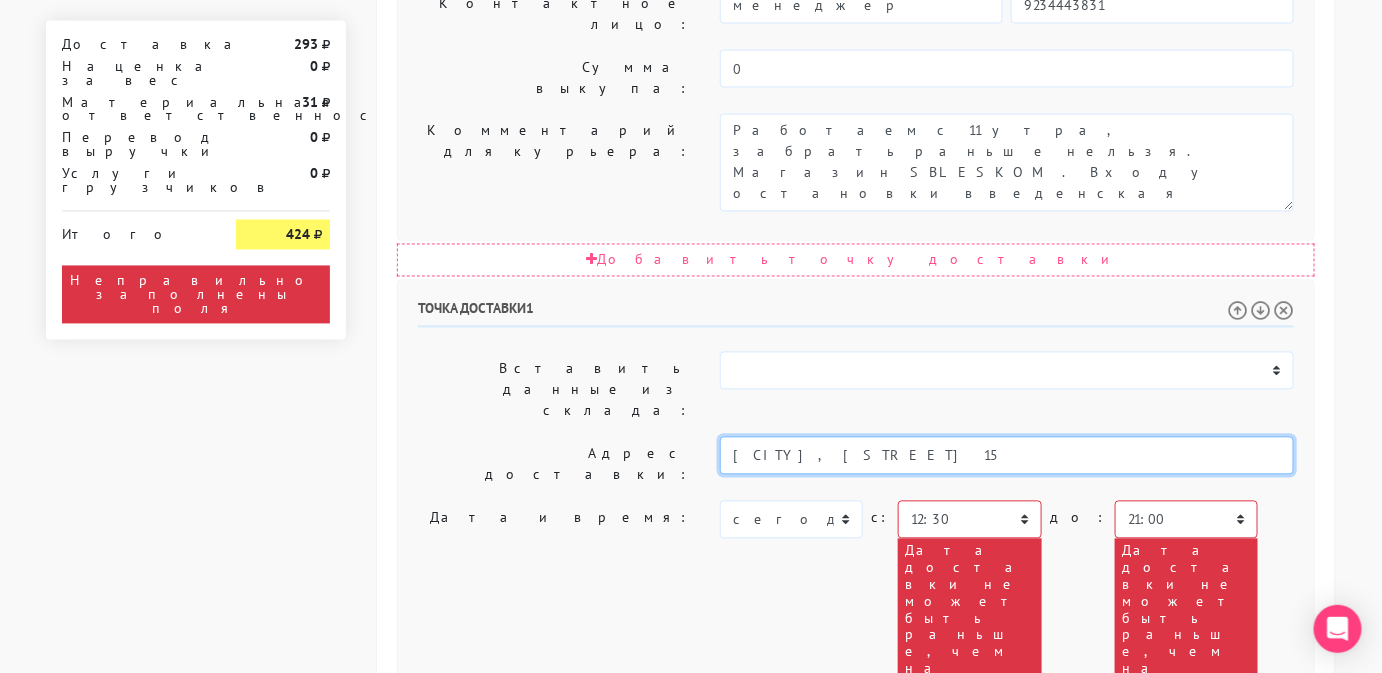click on "[CITY], [STREET] 15" at bounding box center [1007, 456] 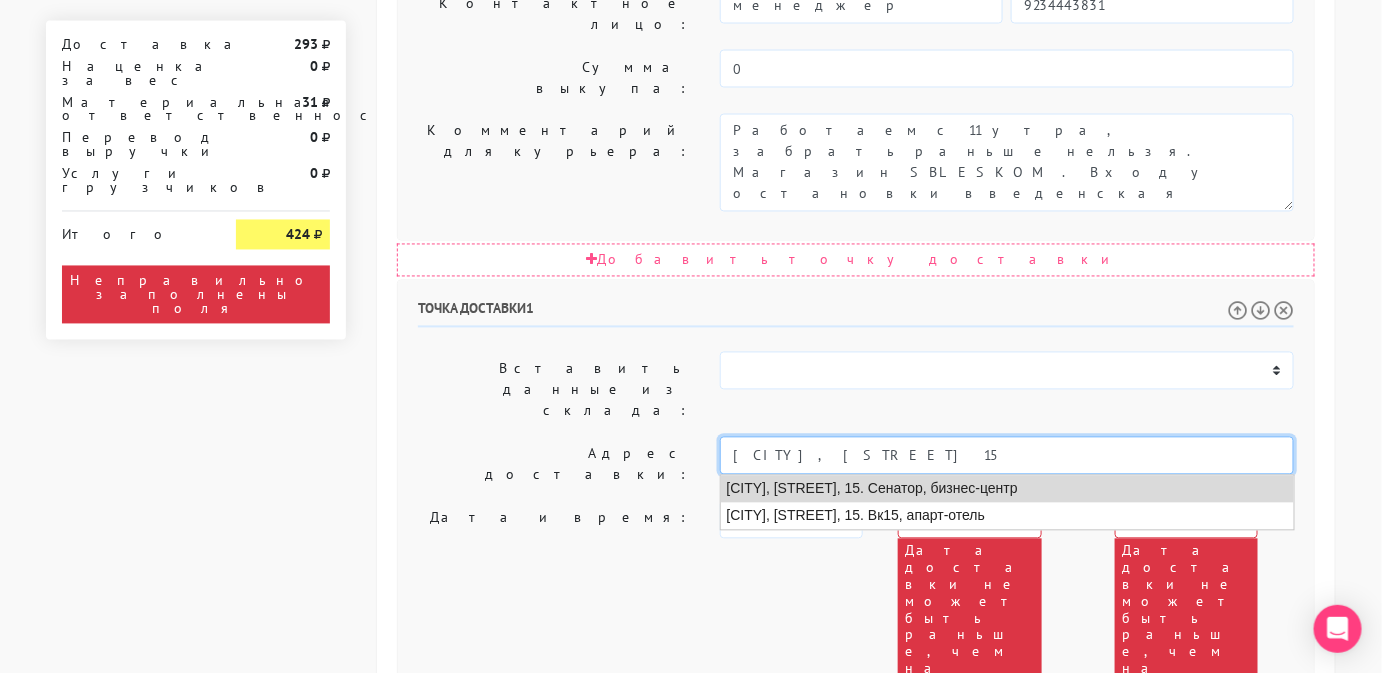 click on "[CITY], [STREET], 15. Сенатор, бизнес-центр" at bounding box center [1007, 489] 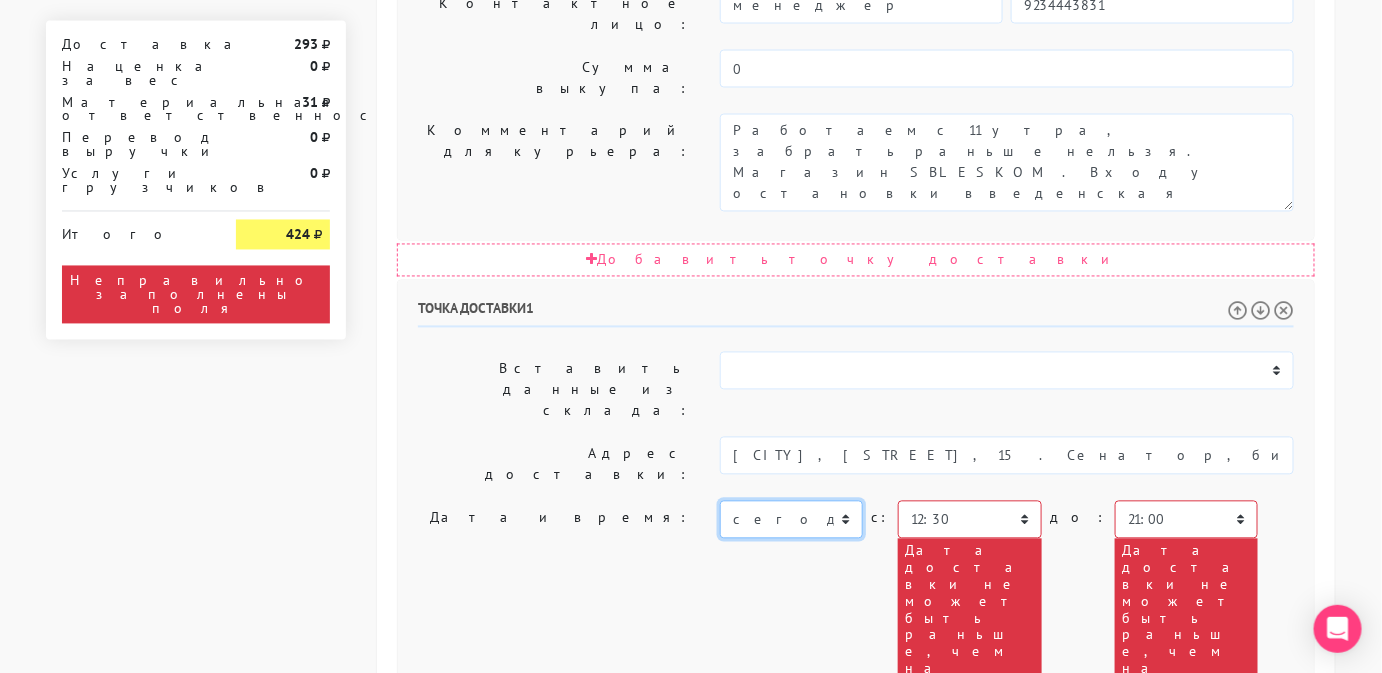 click on "сегодня
завтра
06.08.2025
07.08.2025
08.08.2025
09.08.2025
10.08.2025
11.08.2025 12.08.2025 13.08.2025 14.08.2025 15.08.2025" at bounding box center (791, 520) 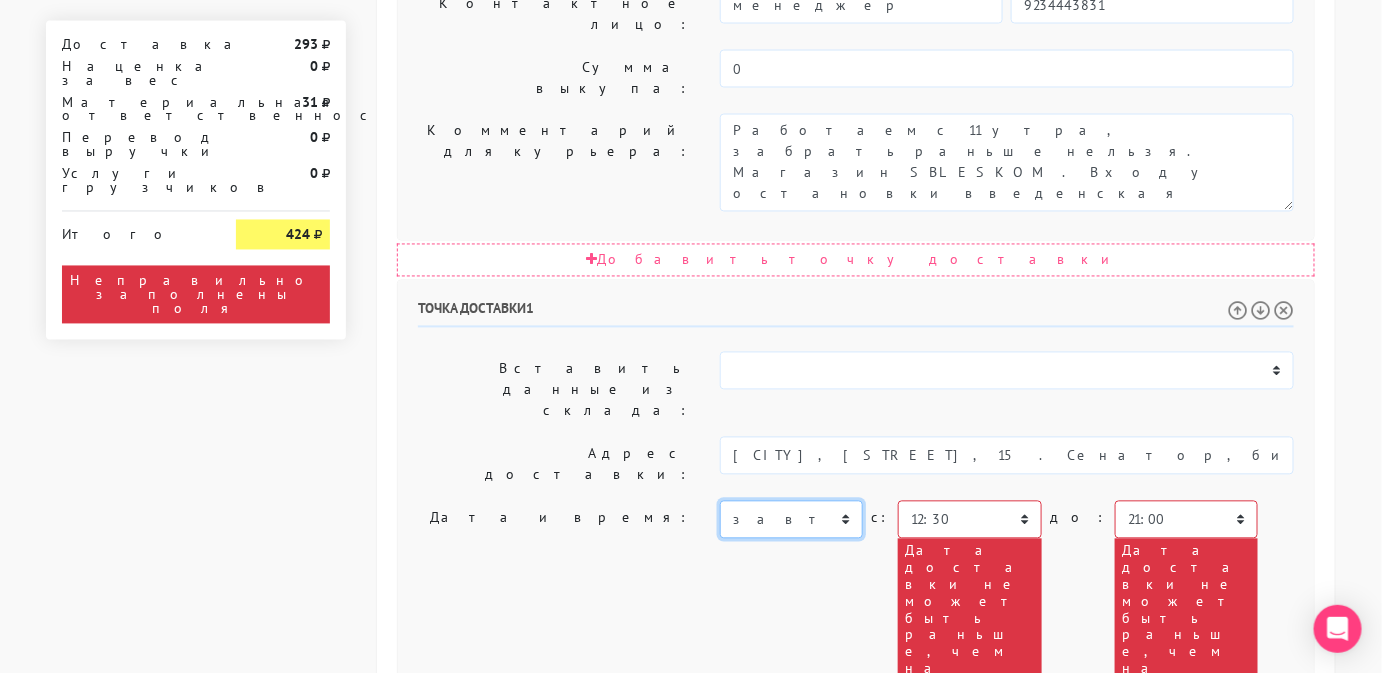 click on "сегодня
завтра
06.08.2025
07.08.2025
08.08.2025
09.08.2025
10.08.2025
11.08.2025 12.08.2025 13.08.2025 14.08.2025 15.08.2025" at bounding box center (791, 520) 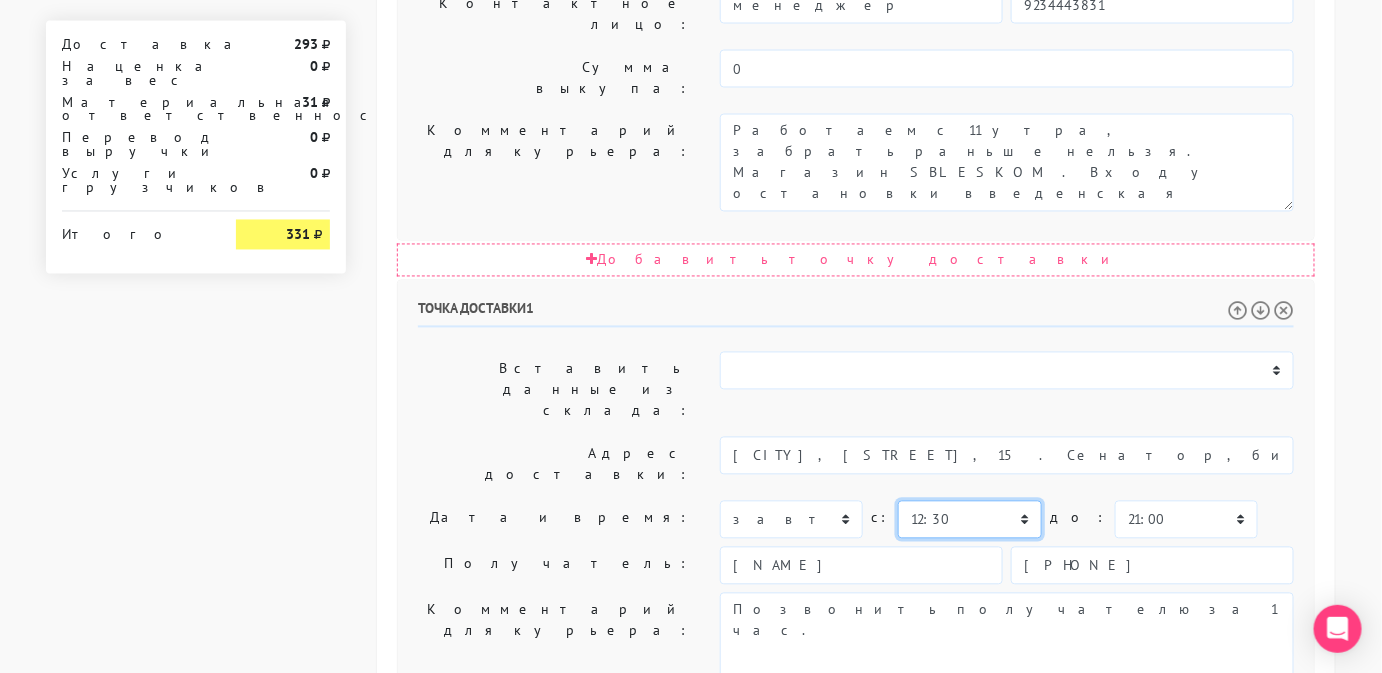 click on "00:00
00:30
01:00
01:30
02:00
02:30
03:00
03:30 04:00 04:30 05:00 05:30 06:00 06:30 07:00 07:30 08:00 08:30 09:00" at bounding box center [969, 520] 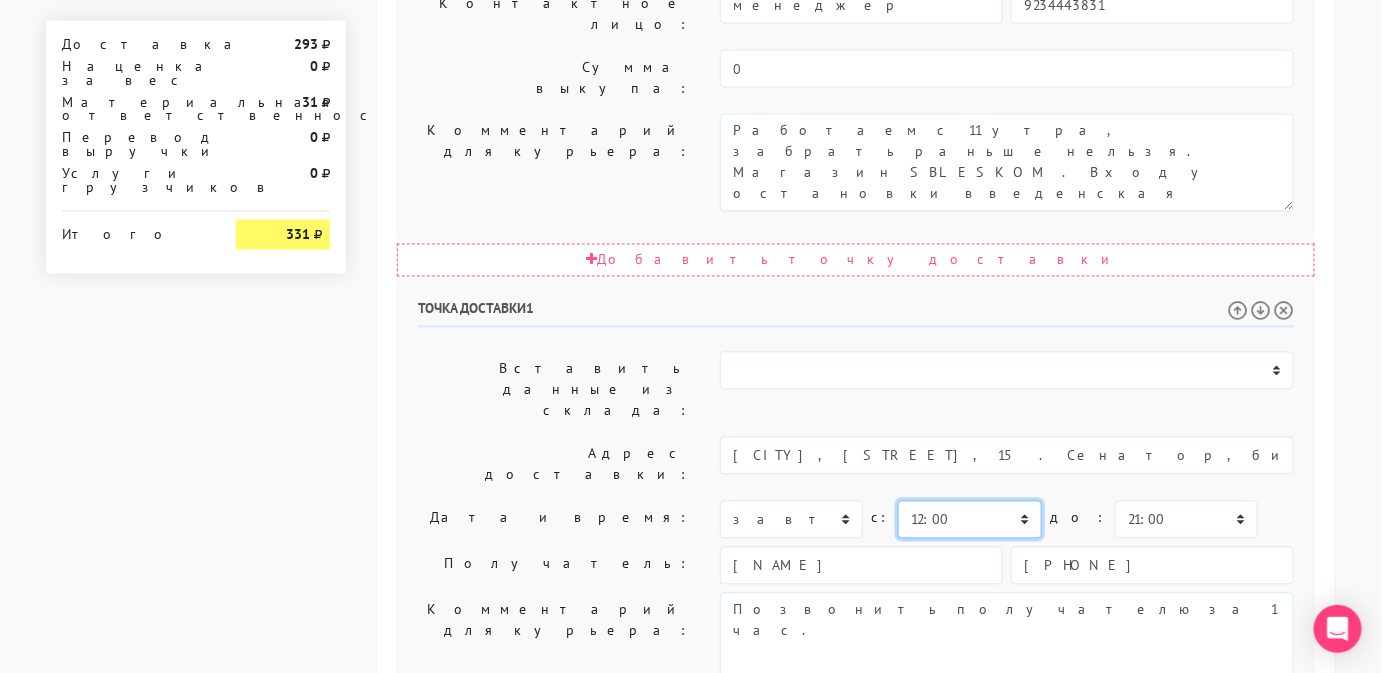 click on "00:00
00:30
01:00
01:30
02:00
02:30
03:00
03:30 04:00 04:30 05:00 05:30 06:00 06:30 07:00 07:30 08:00 08:30 09:00" at bounding box center [969, 520] 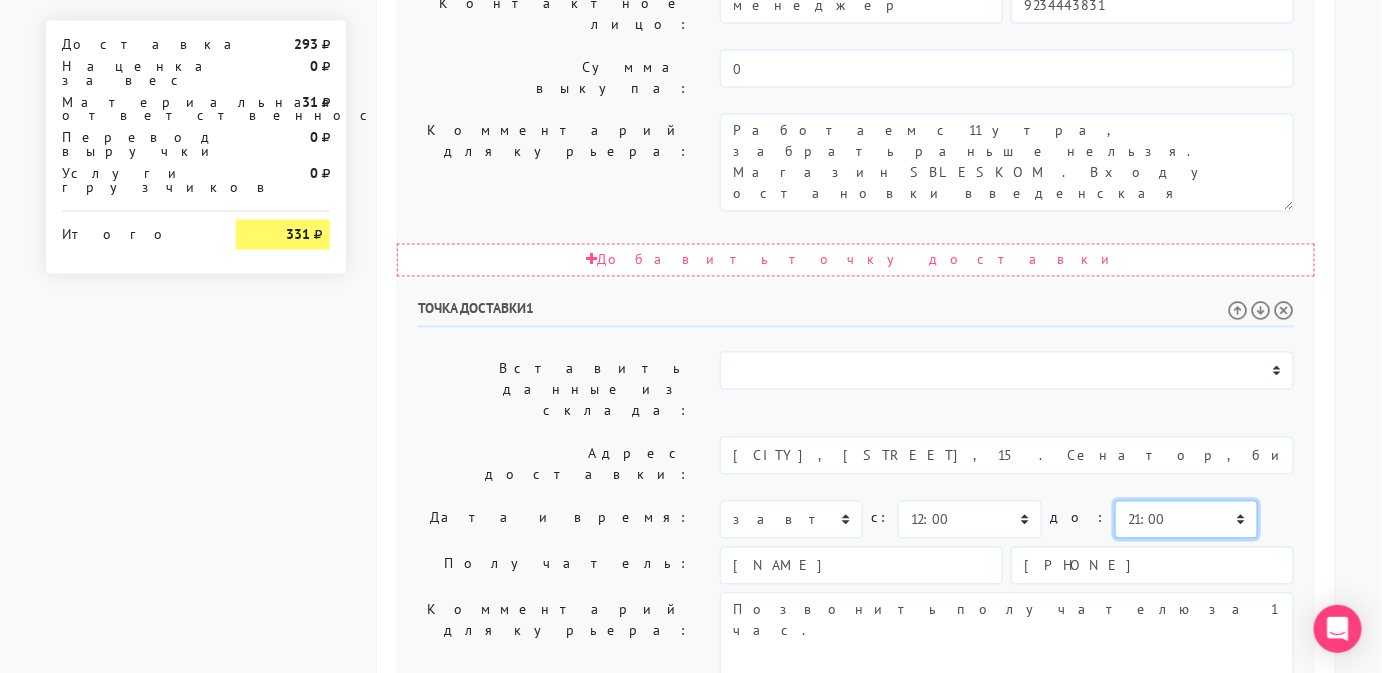 click on "00:00
00:30
01:00
01:30
02:00
02:30
03:00
03:30 04:00 04:30 05:00 05:30 06:00 06:30 07:00 07:30 08:00 08:30 09:00" at bounding box center (1186, 520) 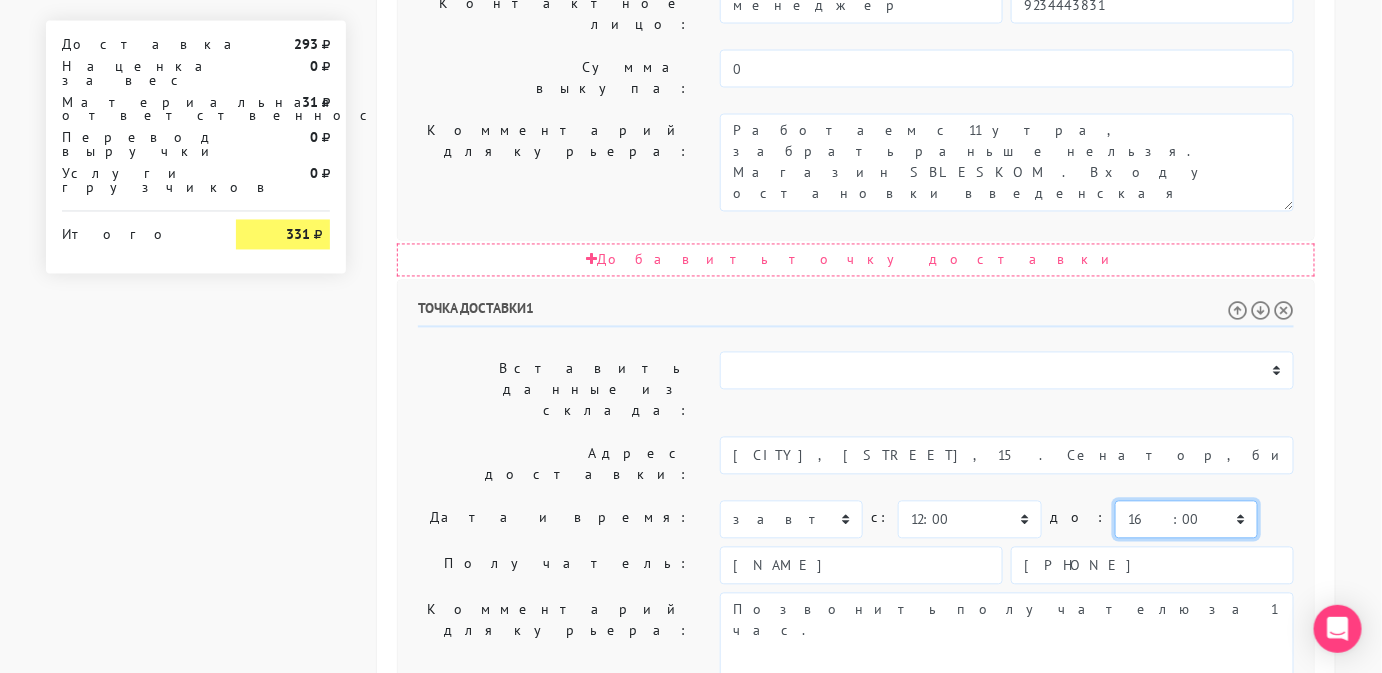 click on "00:00
00:30
01:00
01:30
02:00
02:30
03:00
03:30 04:00 04:30 05:00 05:30 06:00 06:30 07:00 07:30 08:00 08:30 09:00" at bounding box center (1186, 520) 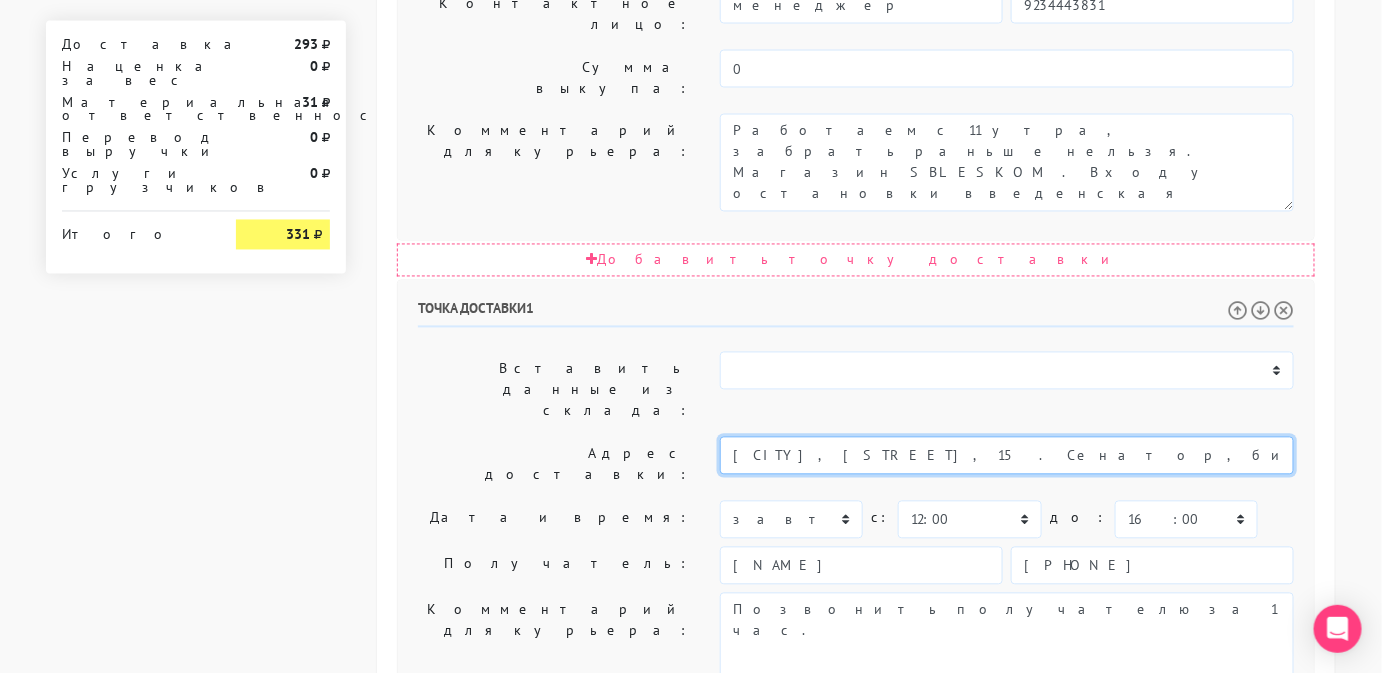 click on "[CITY], [STREET], 15. Сенатор, бизнес-центр" at bounding box center [1007, 456] 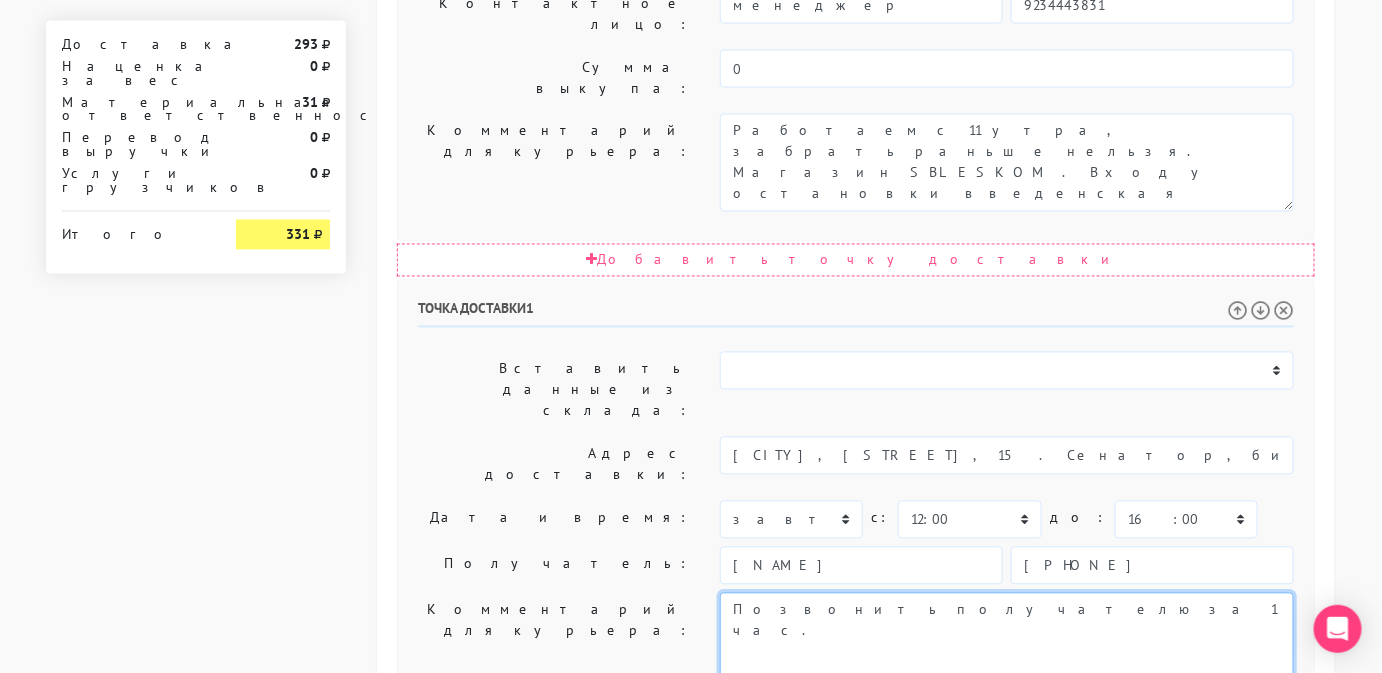 click on "Позвонить получателю за 1 час." at bounding box center (1007, 642) 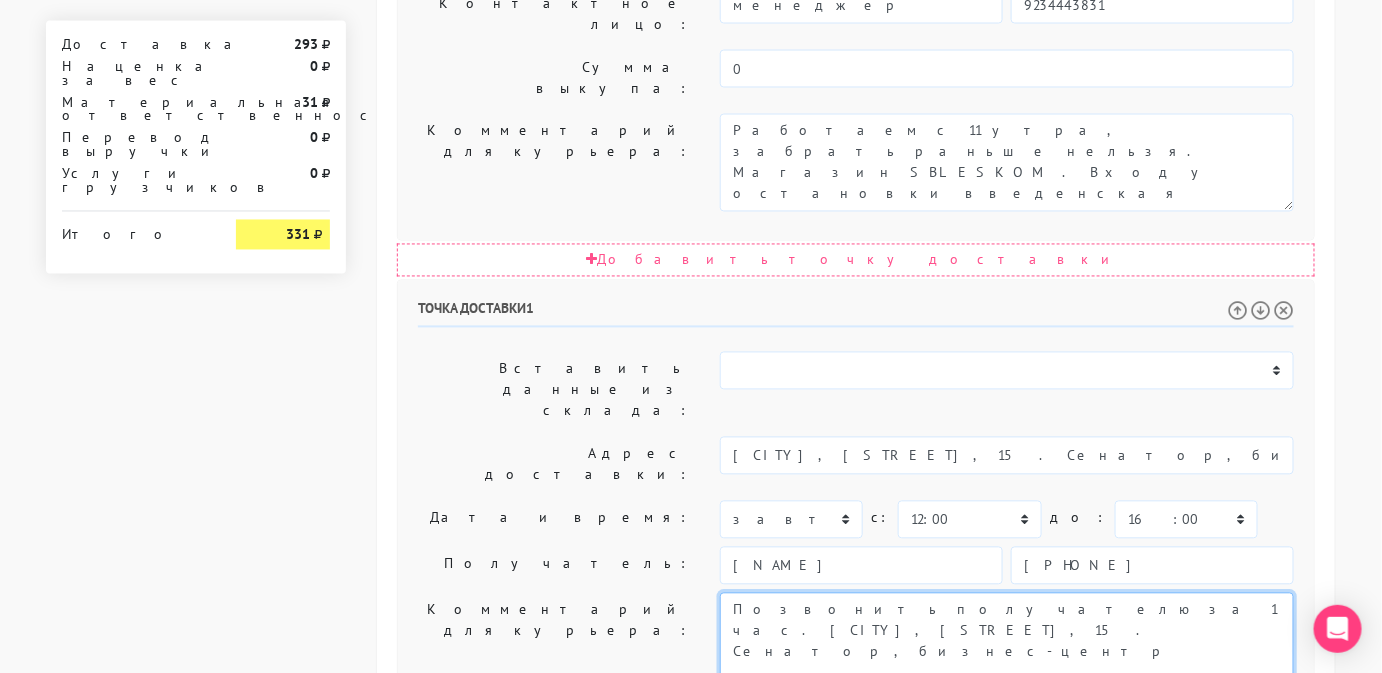 click on "Позвонить получателю за 1 час." at bounding box center (1007, 642) 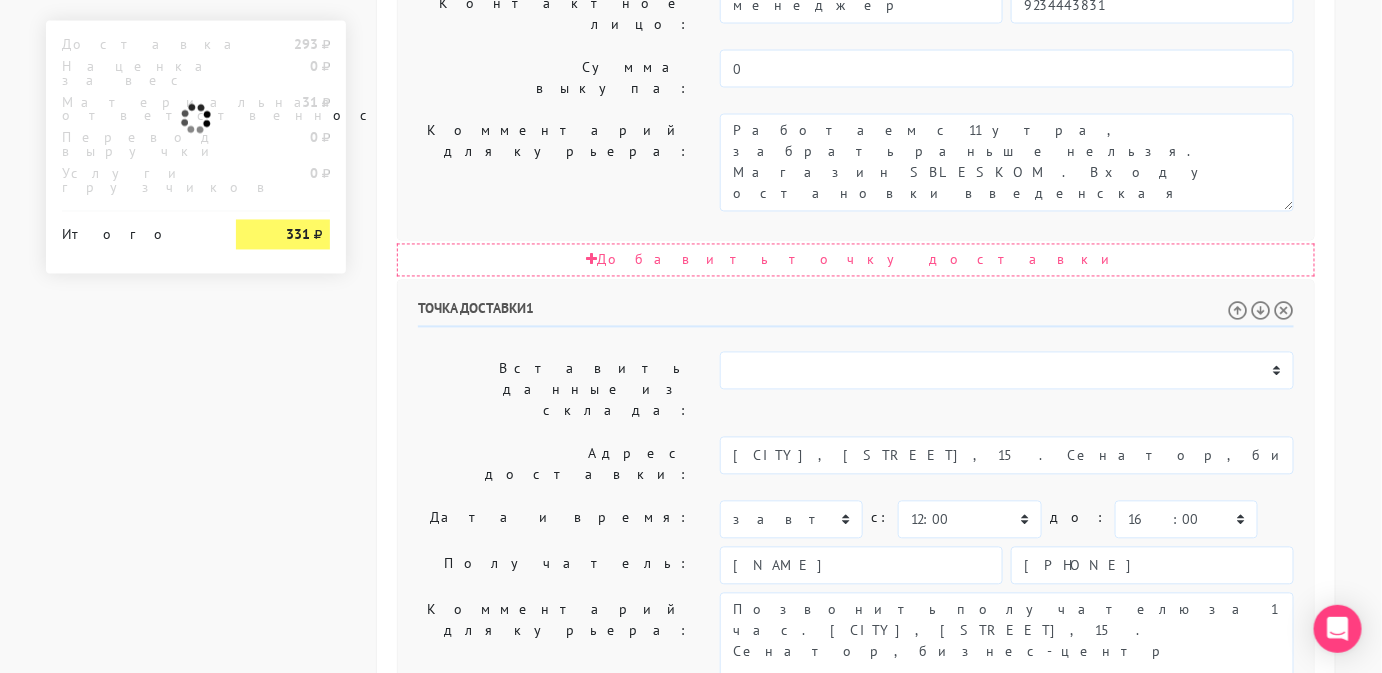 click on "Создать заказ в Dostavista" at bounding box center (501, 1049) 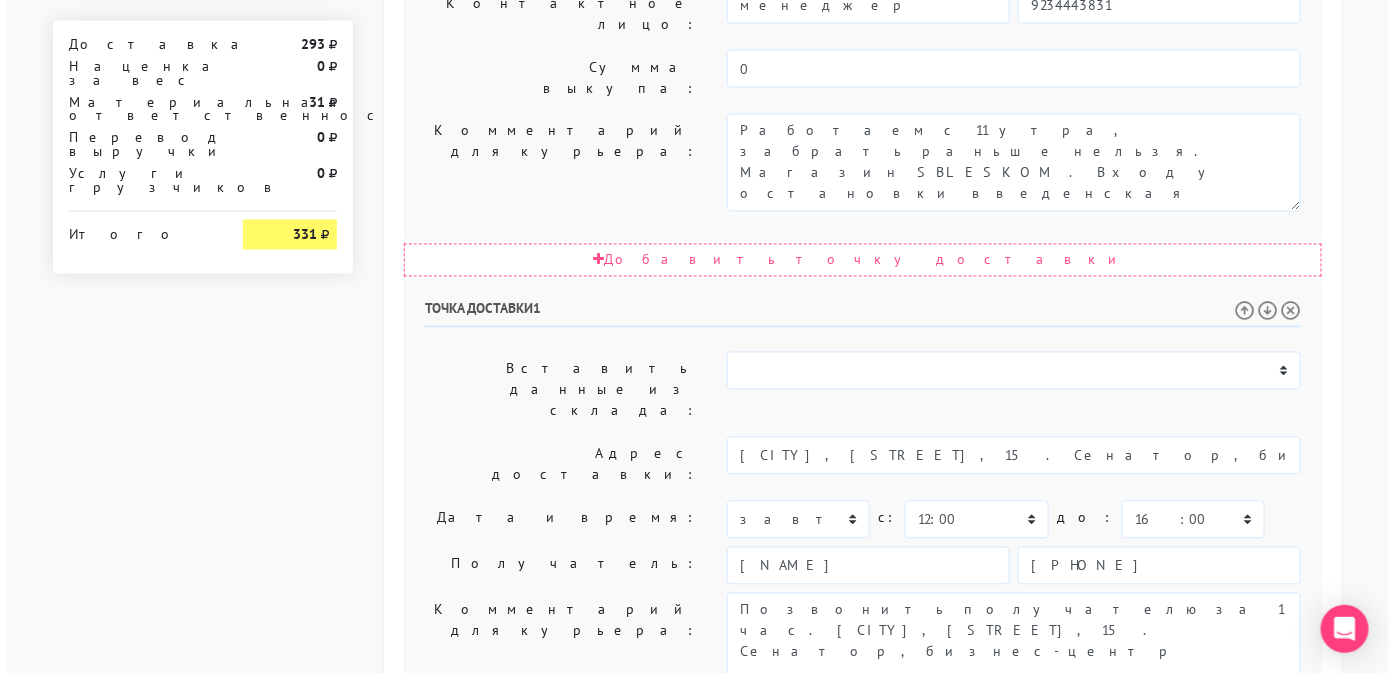 scroll, scrollTop: 0, scrollLeft: 0, axis: both 